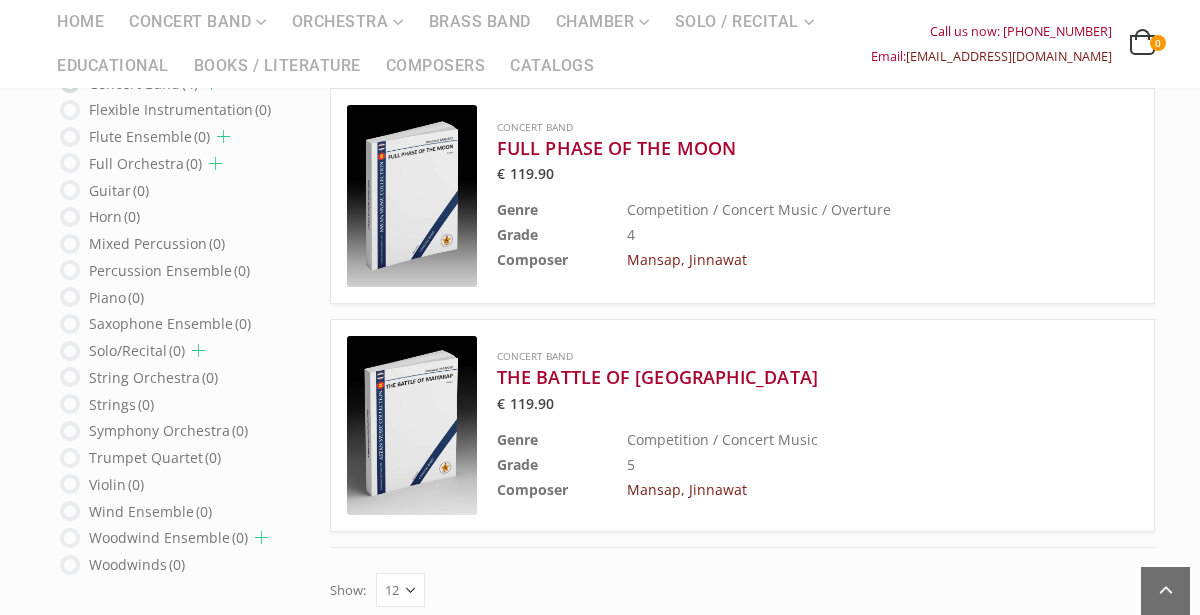 scroll, scrollTop: 723, scrollLeft: 0, axis: vertical 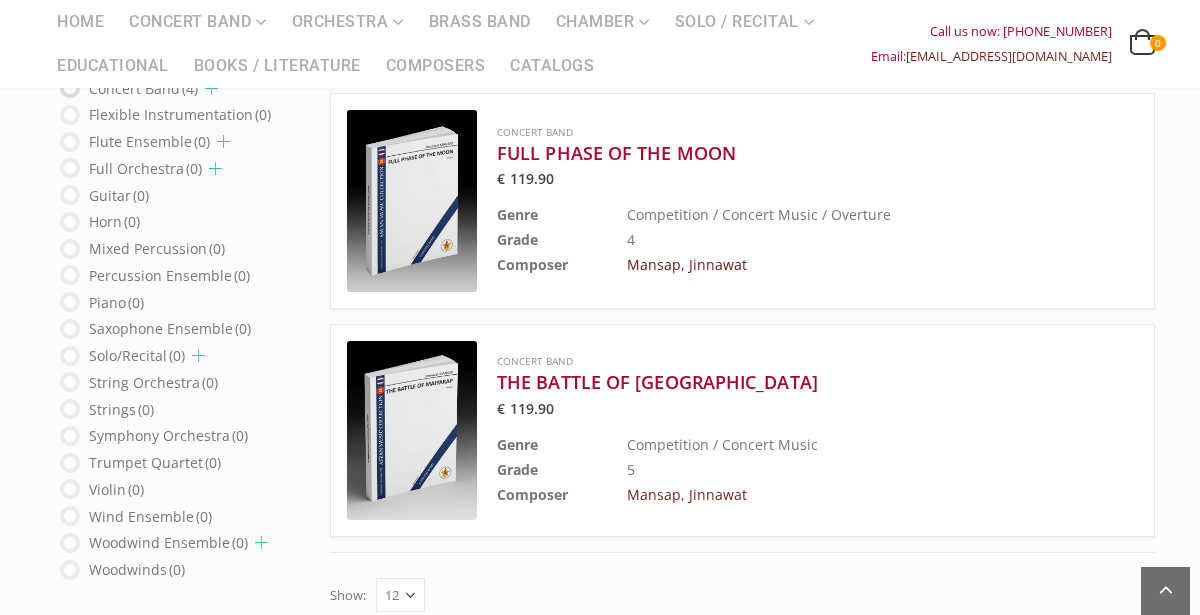 click on "Mansap, Jinnawat" at bounding box center [687, 264] 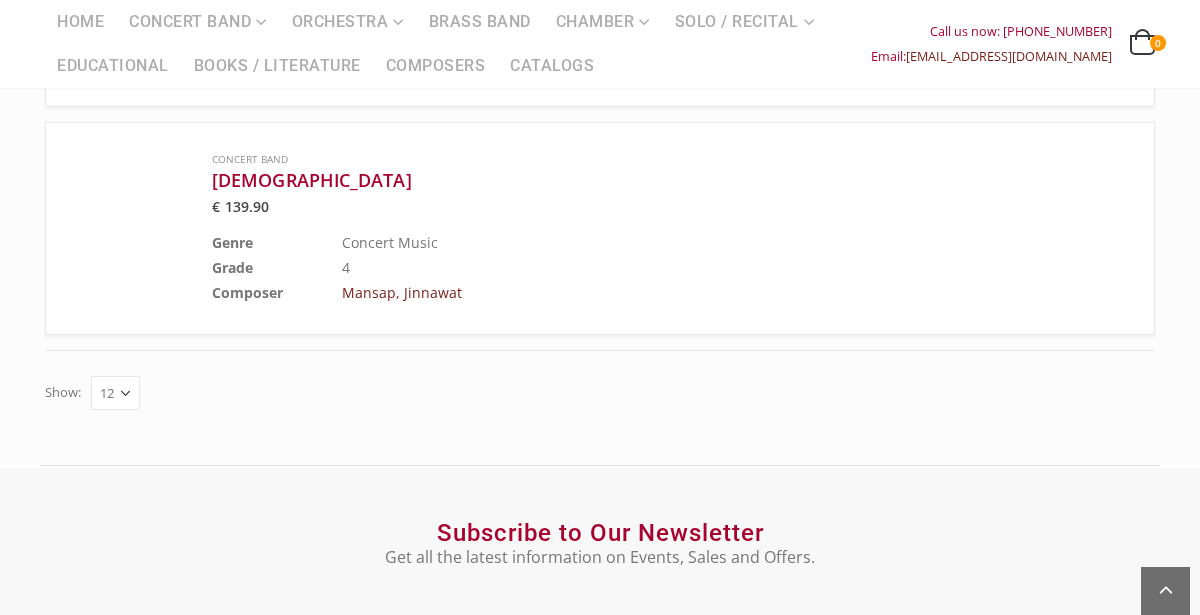 scroll, scrollTop: 2140, scrollLeft: 0, axis: vertical 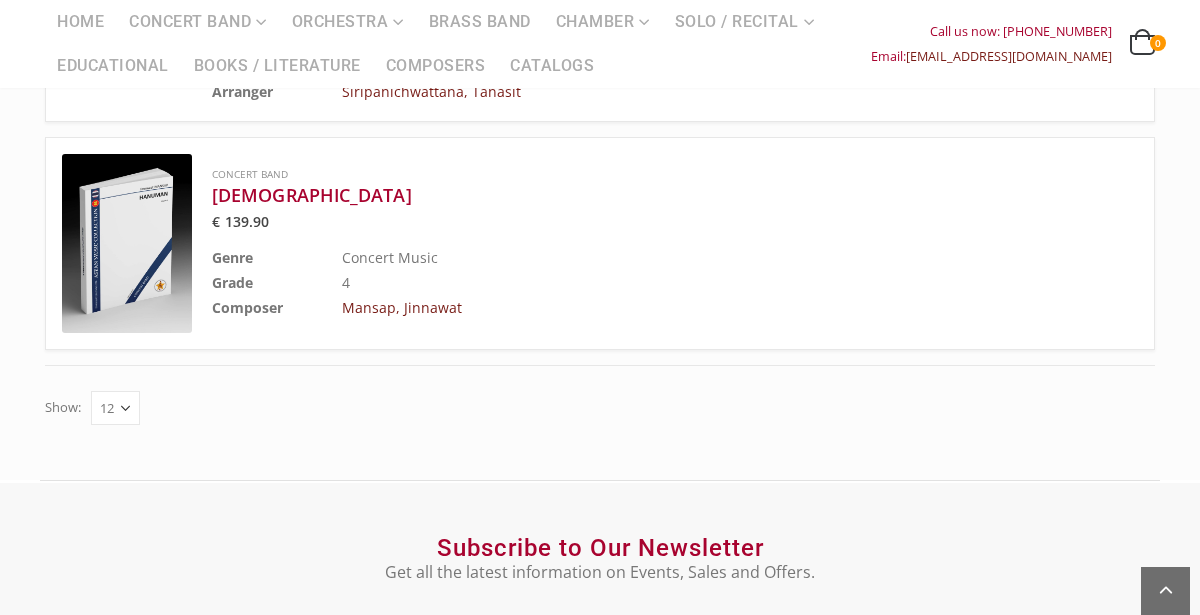 click on "12
24
36" at bounding box center [115, 408] 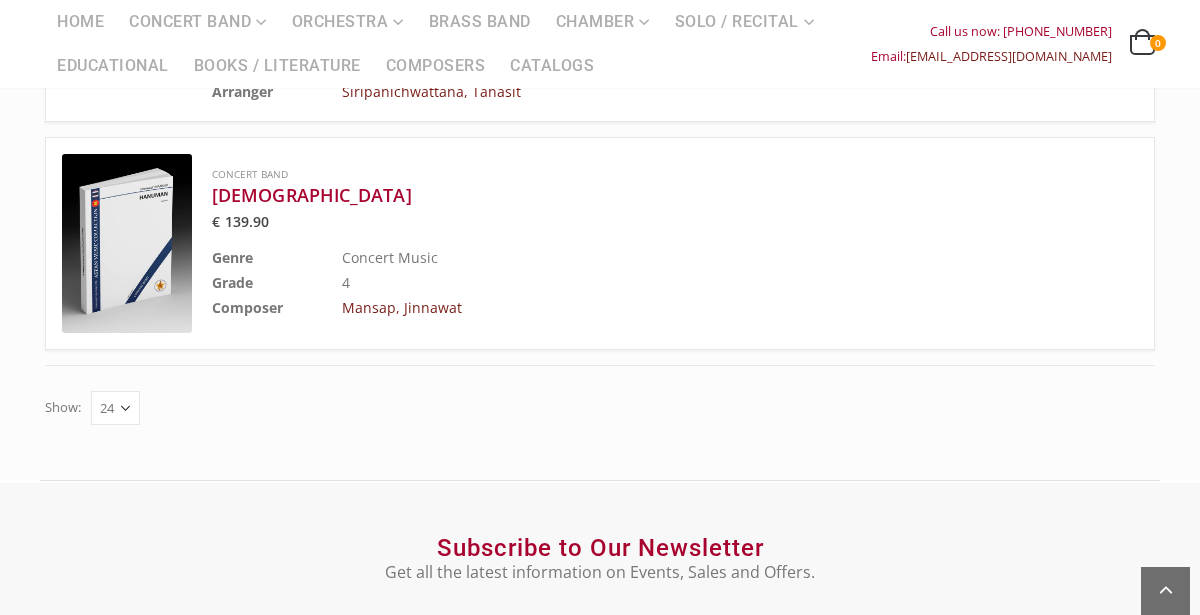 click on "12
24
36" at bounding box center (115, 408) 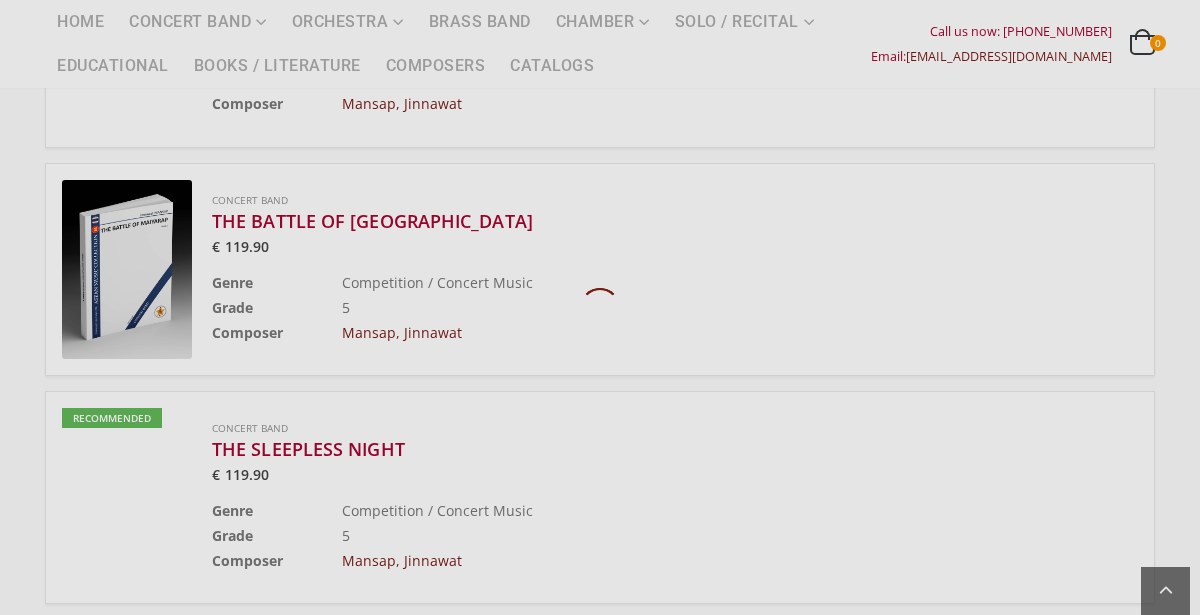 scroll, scrollTop: 691, scrollLeft: 0, axis: vertical 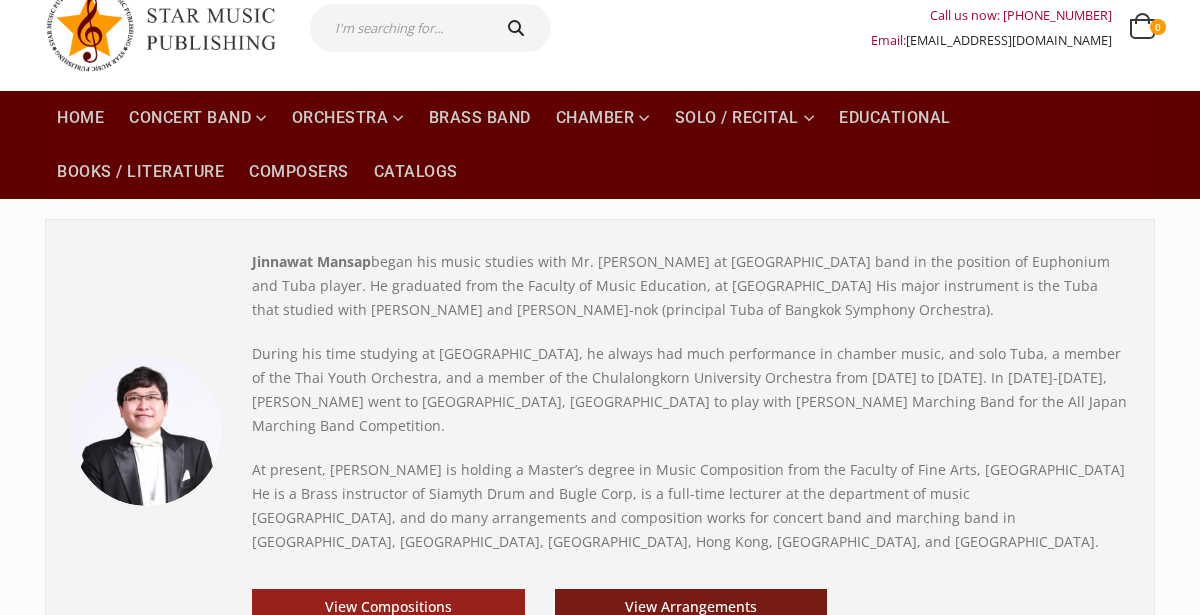 click on "View Compositions" at bounding box center [388, 607] 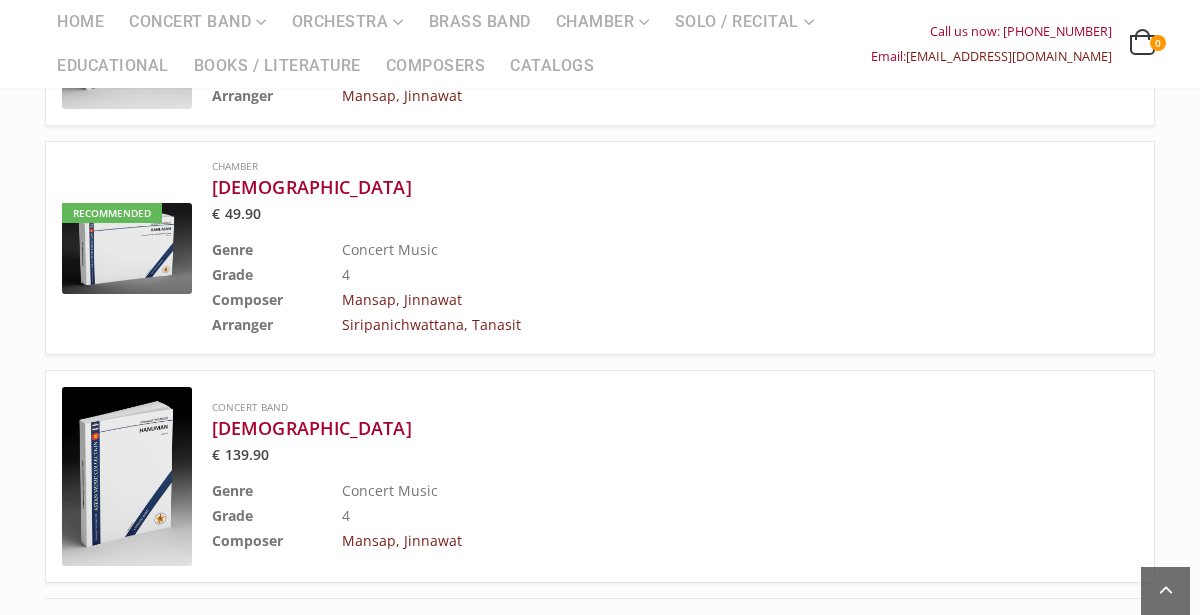 scroll, scrollTop: 1930, scrollLeft: 0, axis: vertical 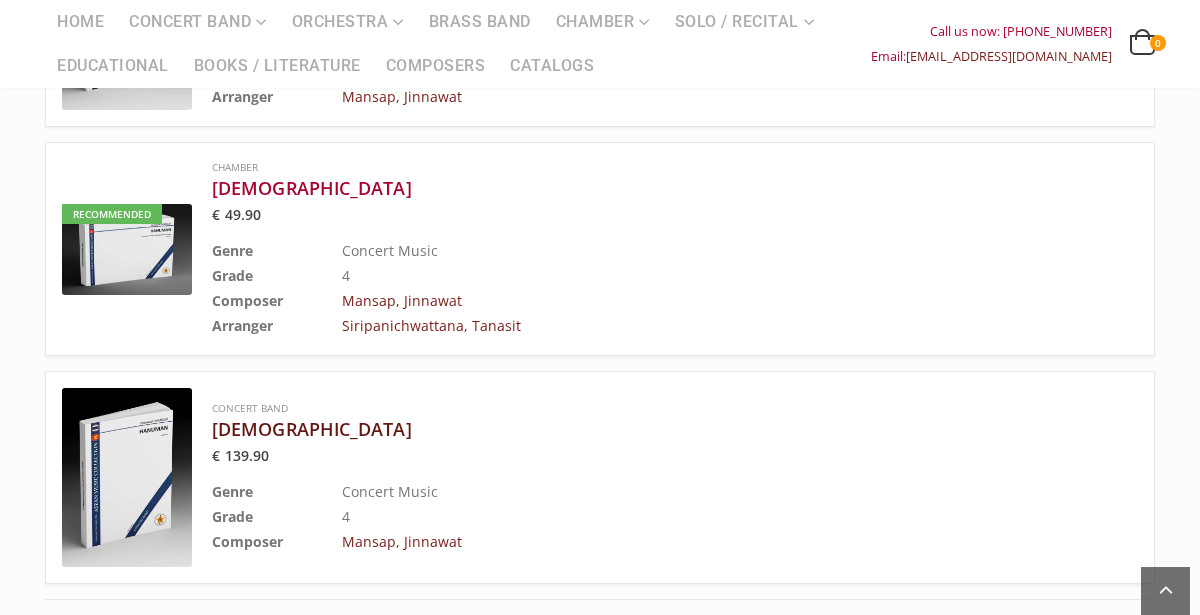 click on "[DEMOGRAPHIC_DATA]" at bounding box center [625, 429] 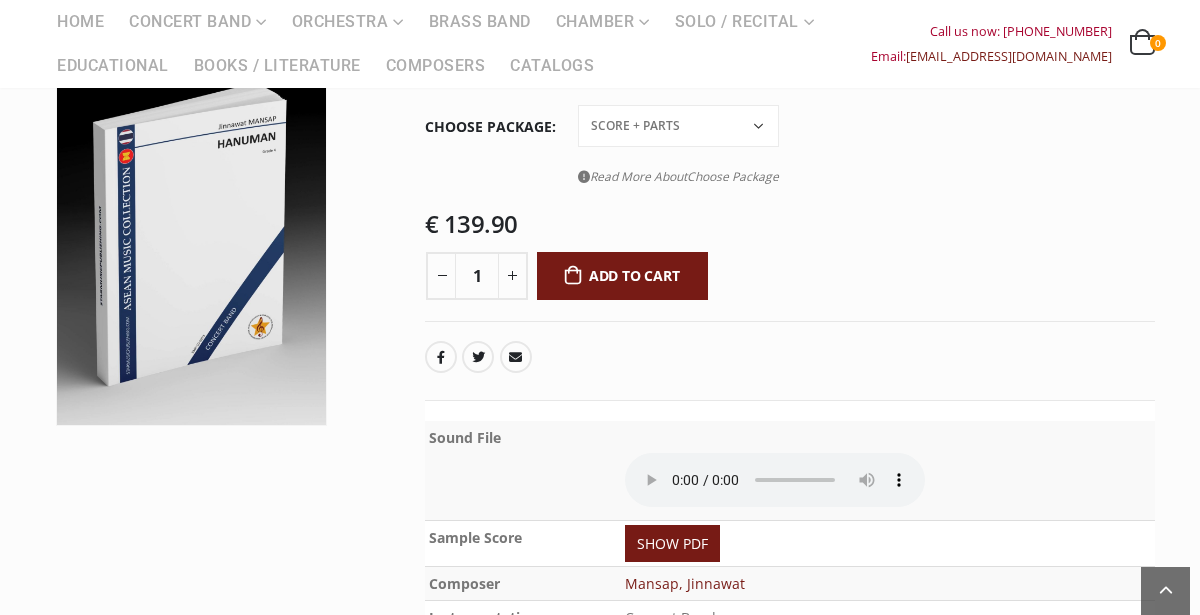 scroll, scrollTop: 253, scrollLeft: 0, axis: vertical 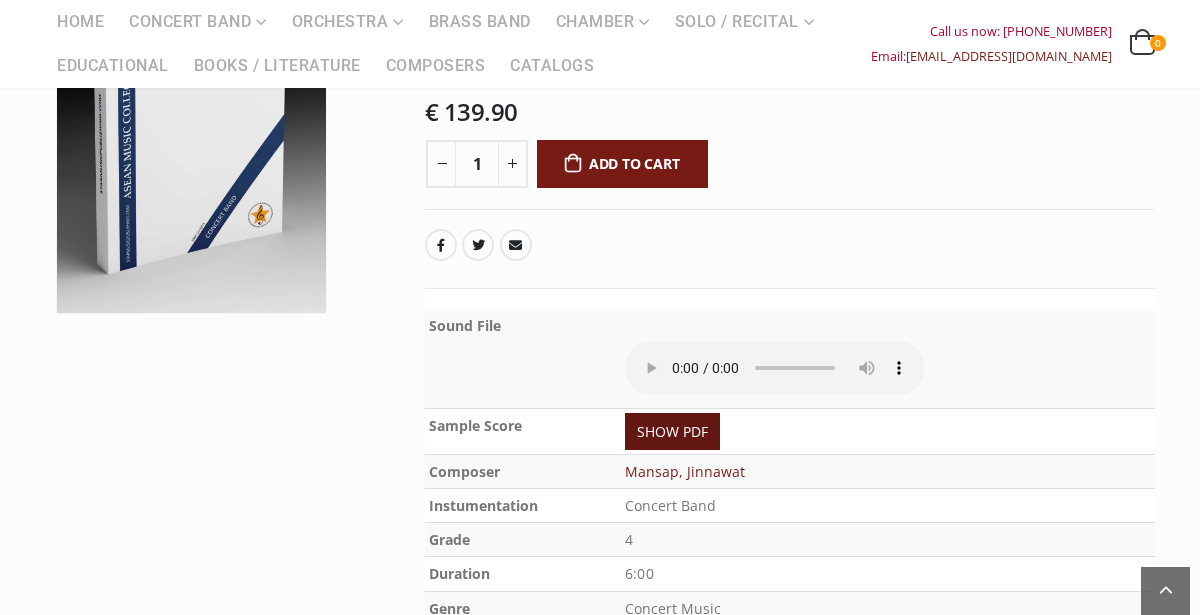click on "SHOW PDF" at bounding box center [672, 431] 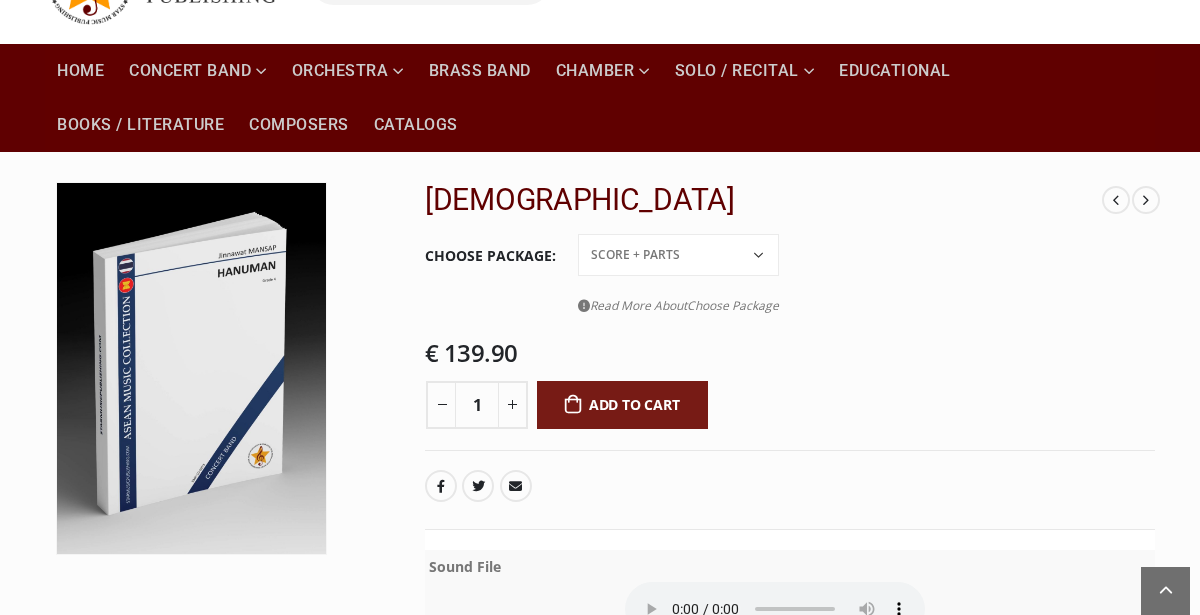 scroll, scrollTop: 102, scrollLeft: 0, axis: vertical 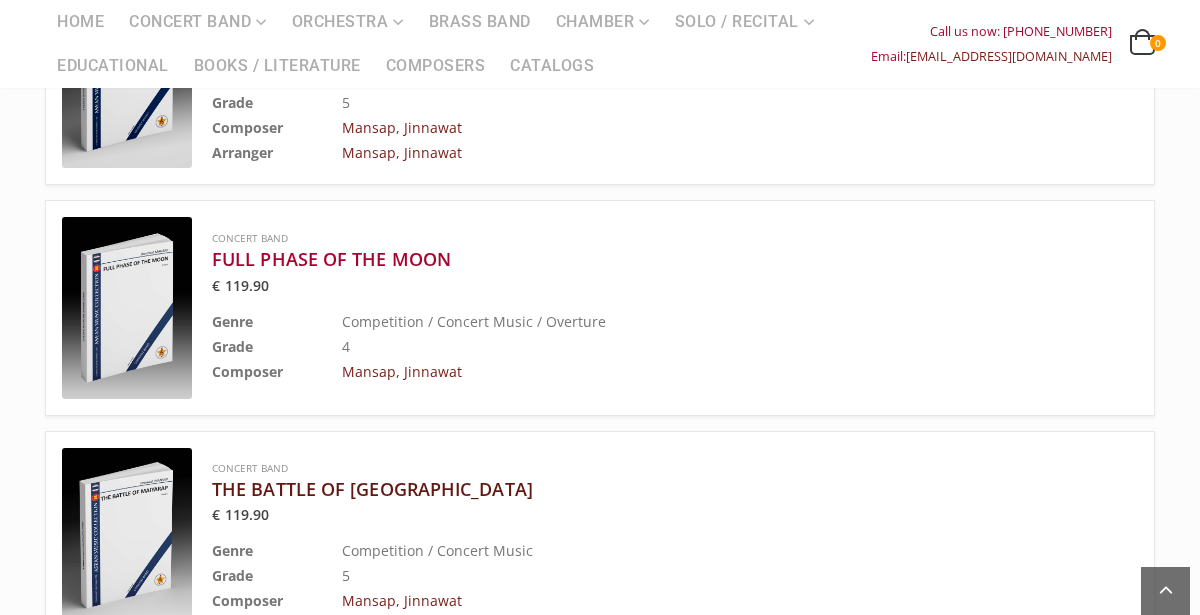 click on "THE BATTLE OF [GEOGRAPHIC_DATA]" at bounding box center (625, 489) 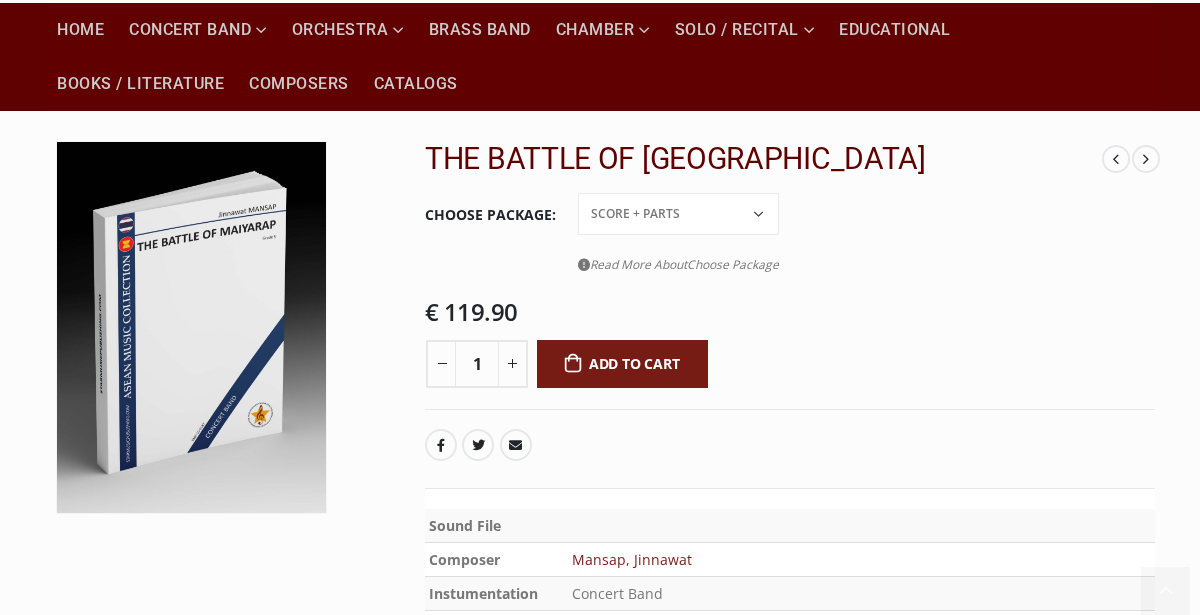 scroll, scrollTop: 165, scrollLeft: 0, axis: vertical 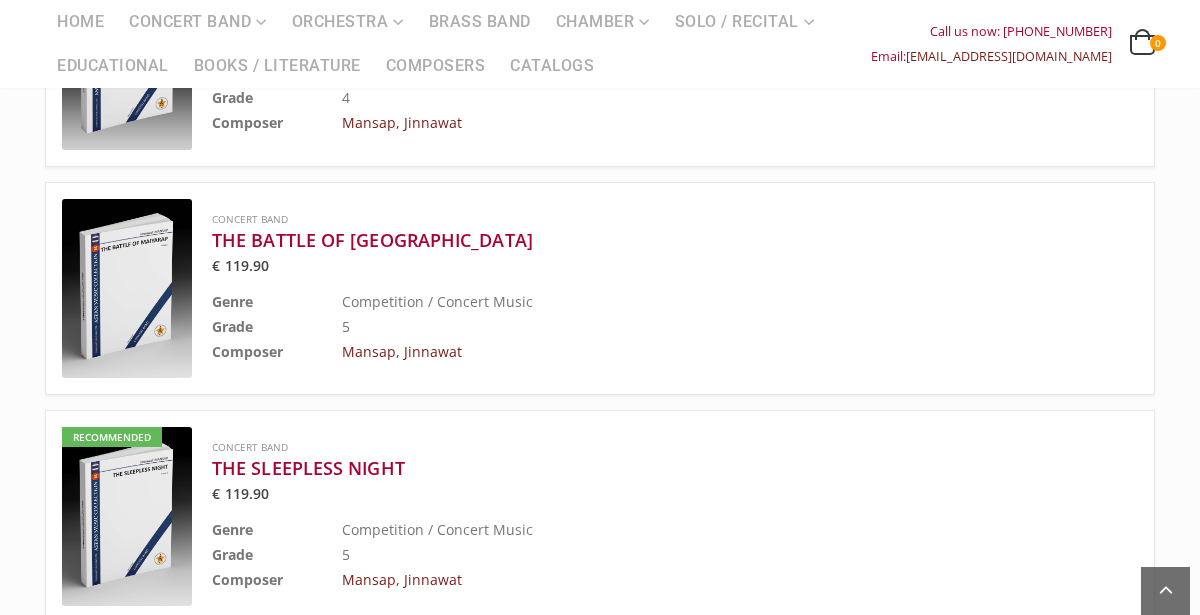 click on "5" at bounding box center [690, 326] 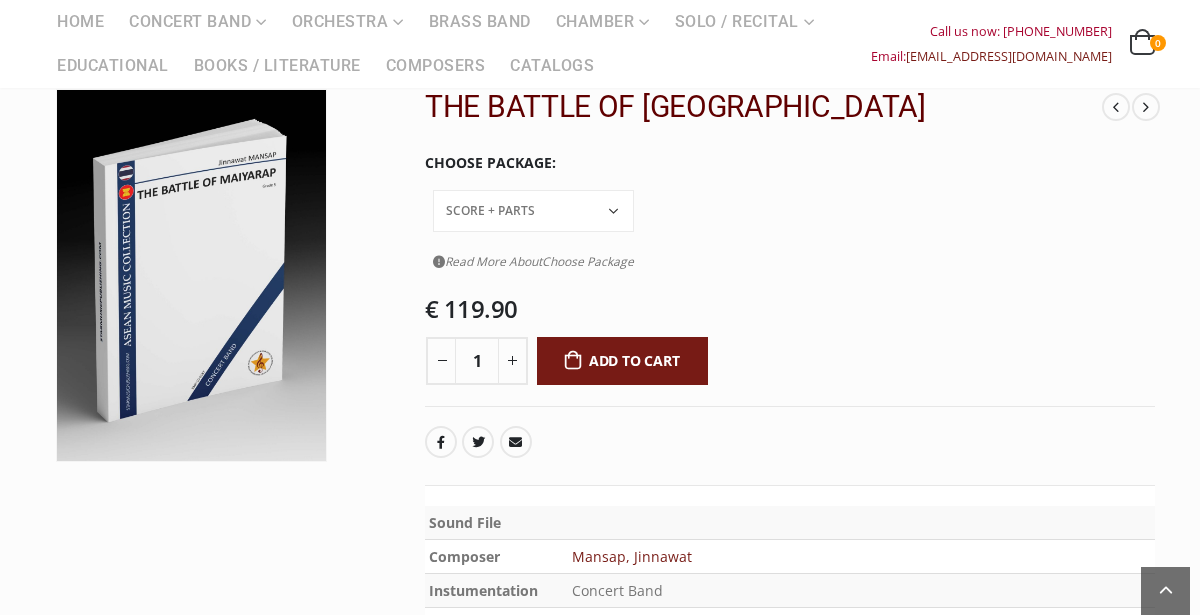 scroll, scrollTop: 215, scrollLeft: 0, axis: vertical 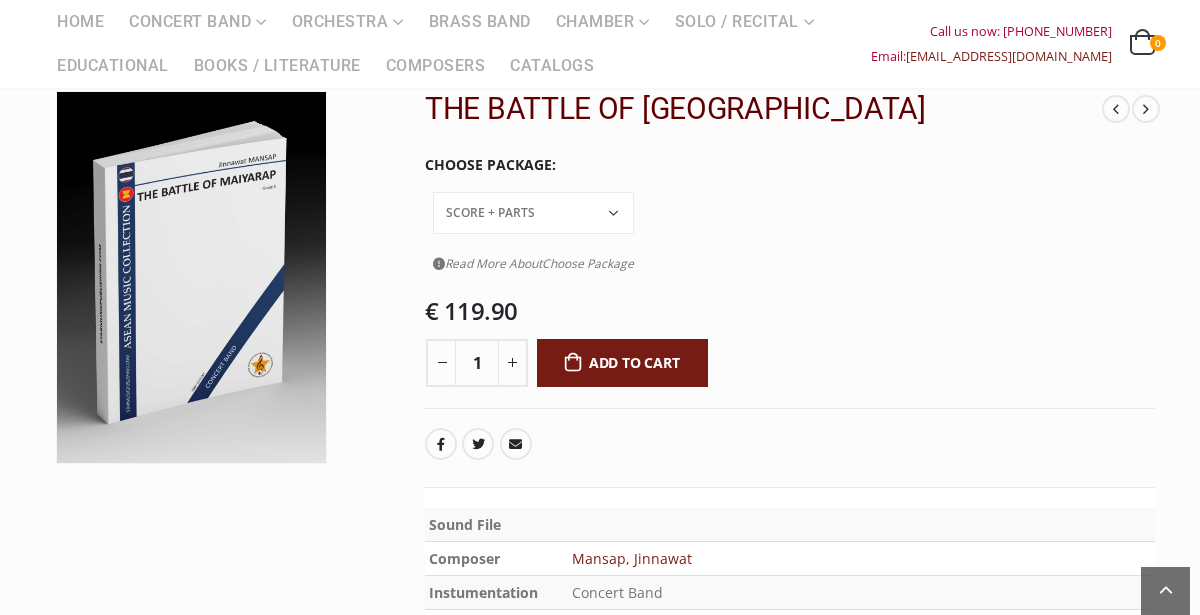 click on "Conductor Score PDF File Score + Parts Score + Parts + PDF File" 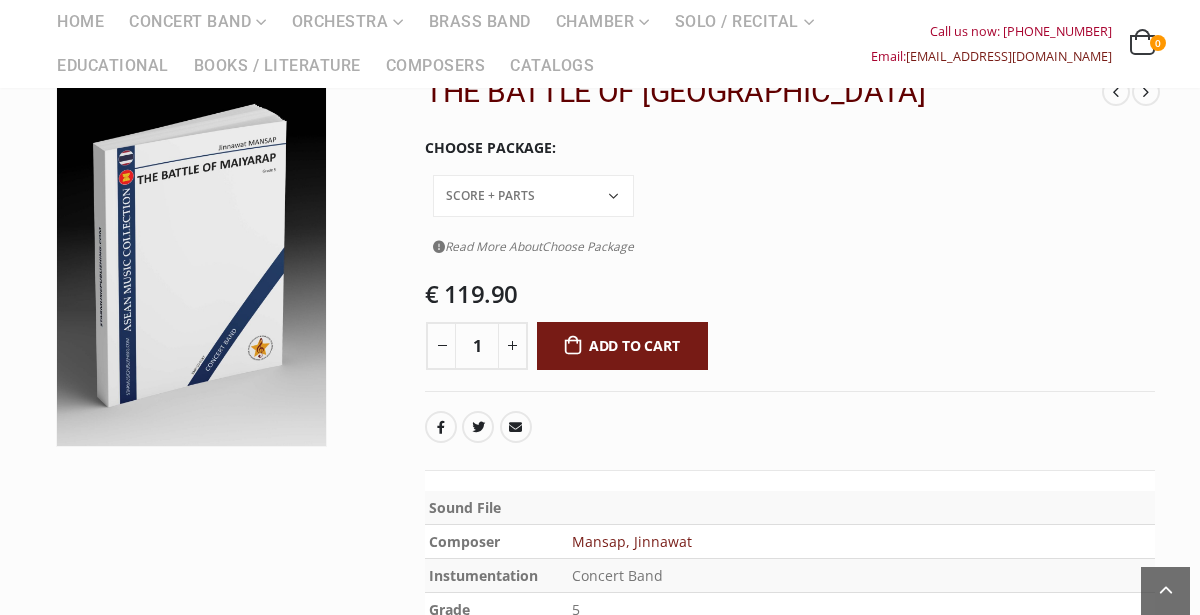 scroll, scrollTop: 230, scrollLeft: 0, axis: vertical 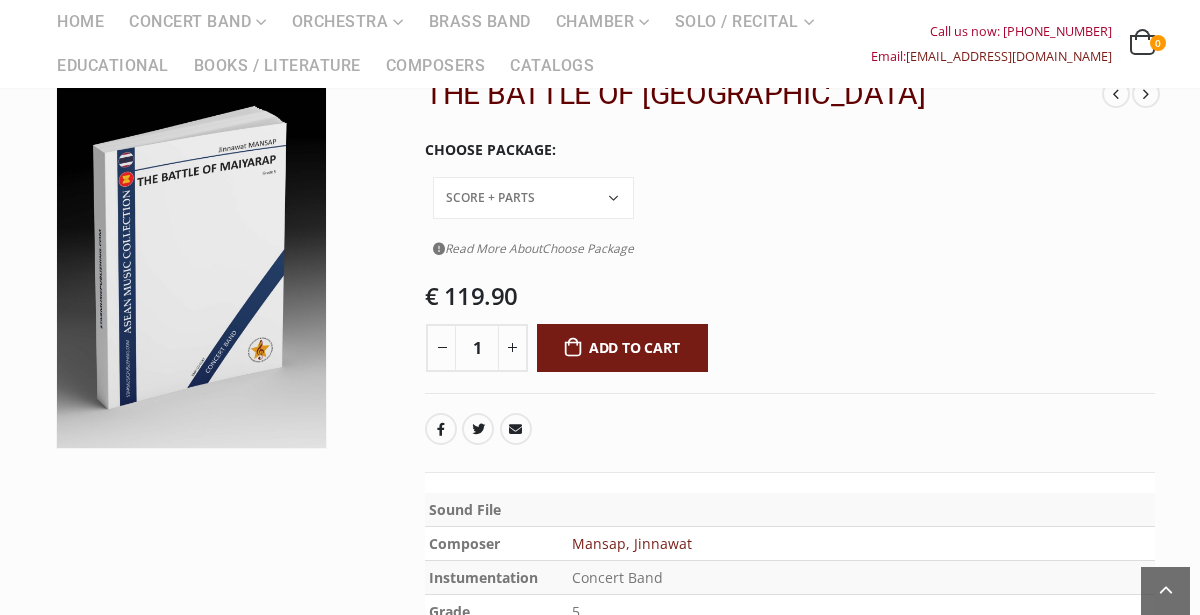 click at bounding box center [861, 510] 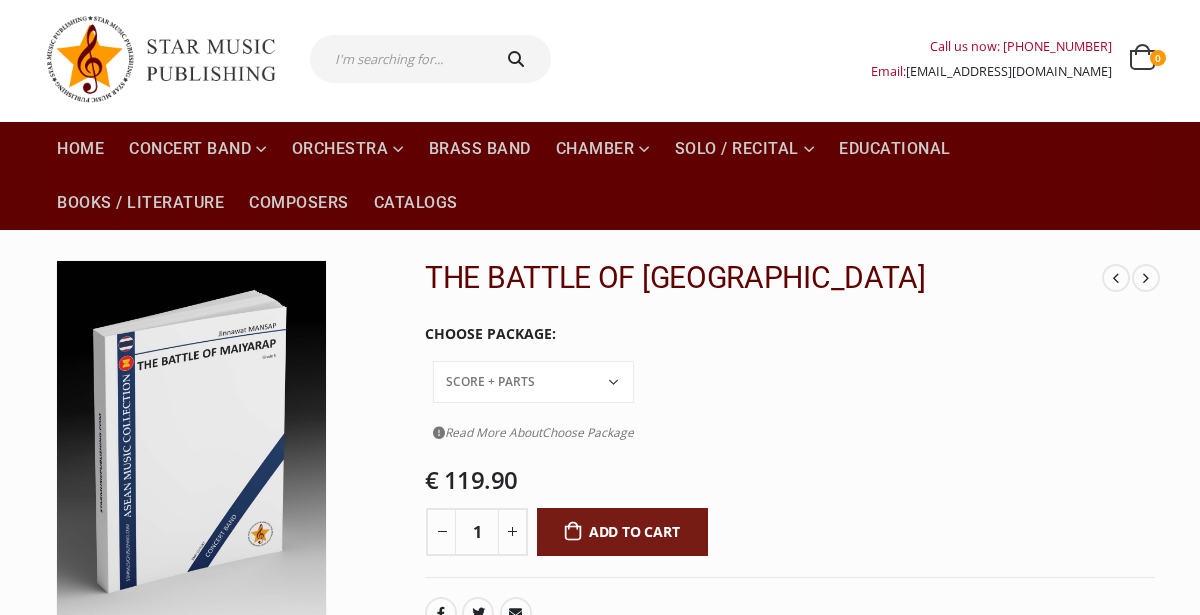 scroll, scrollTop: 44, scrollLeft: 0, axis: vertical 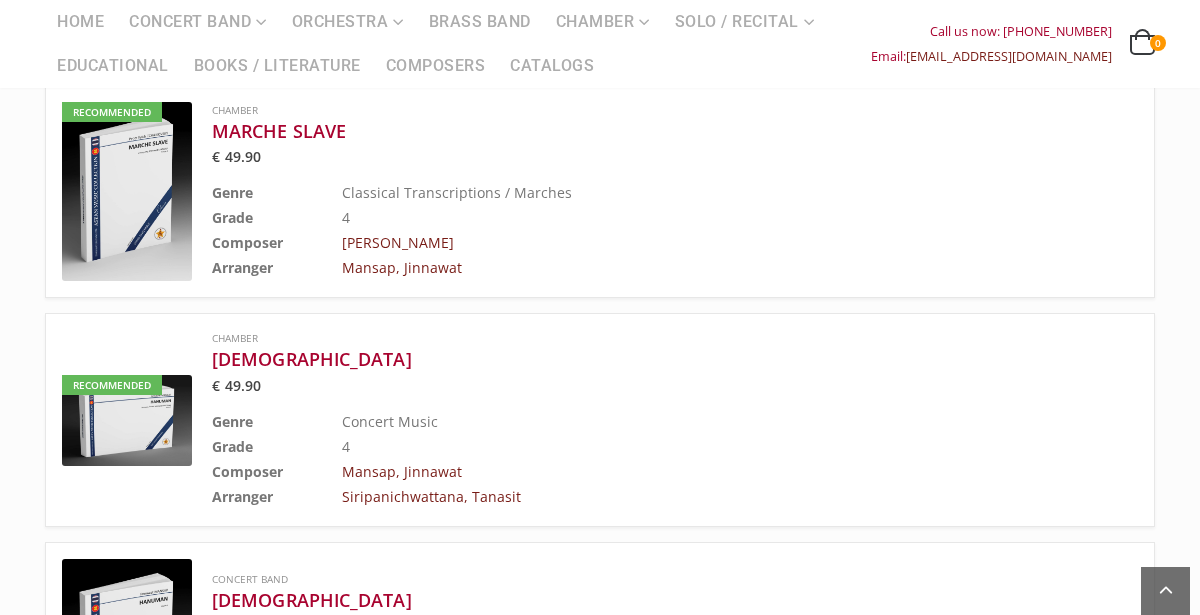 click at bounding box center (127, 420) 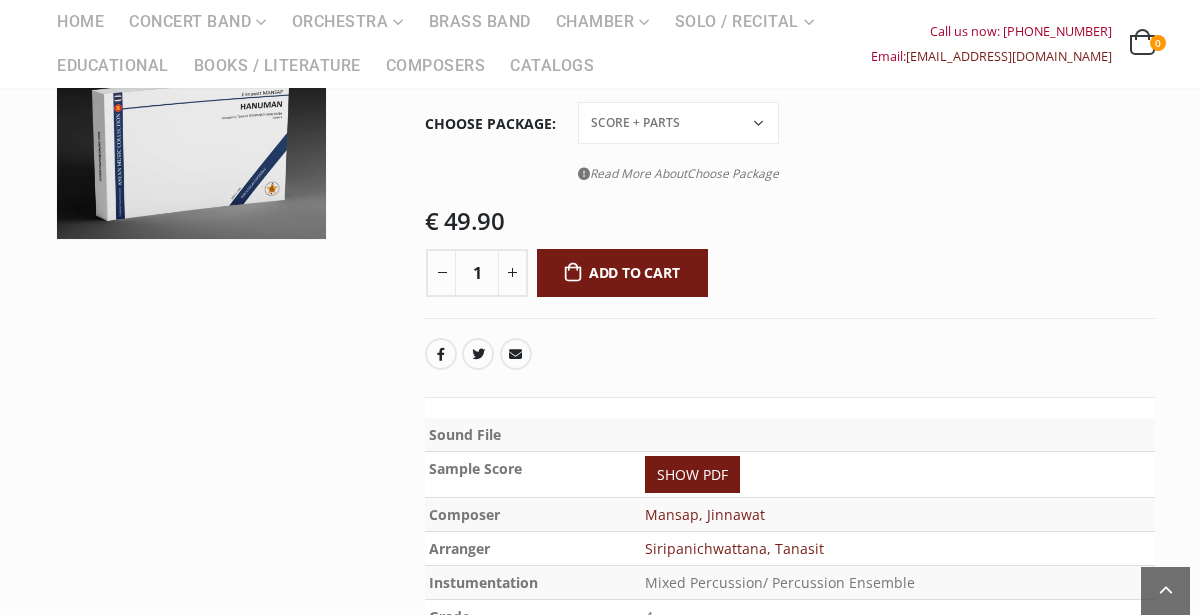 scroll, scrollTop: 262, scrollLeft: 0, axis: vertical 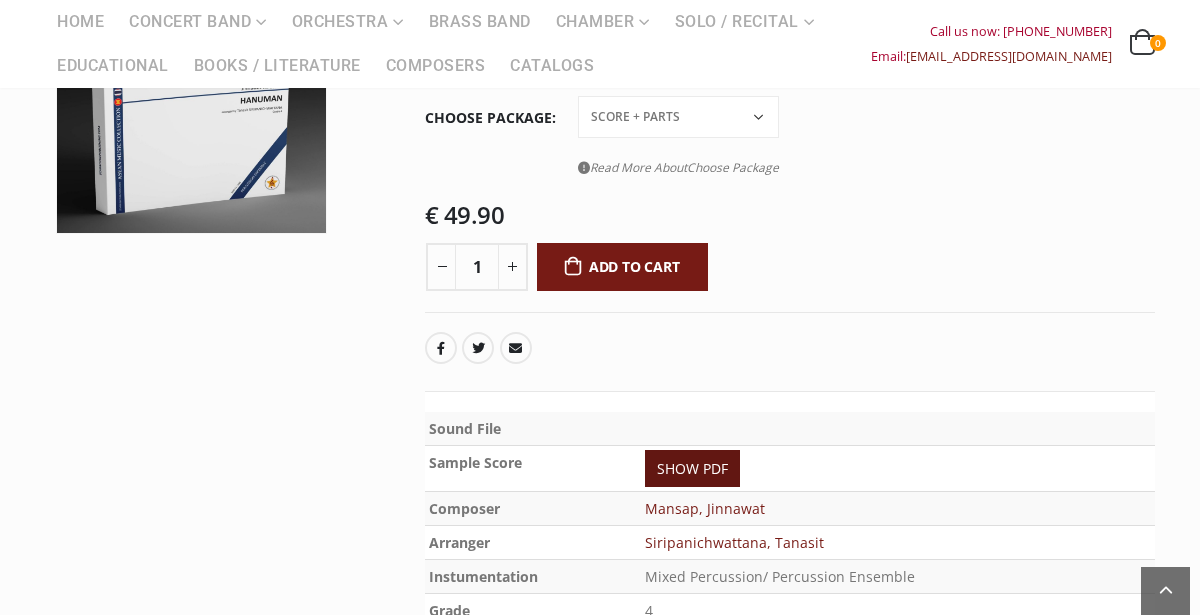 click on "SHOW PDF" at bounding box center (692, 468) 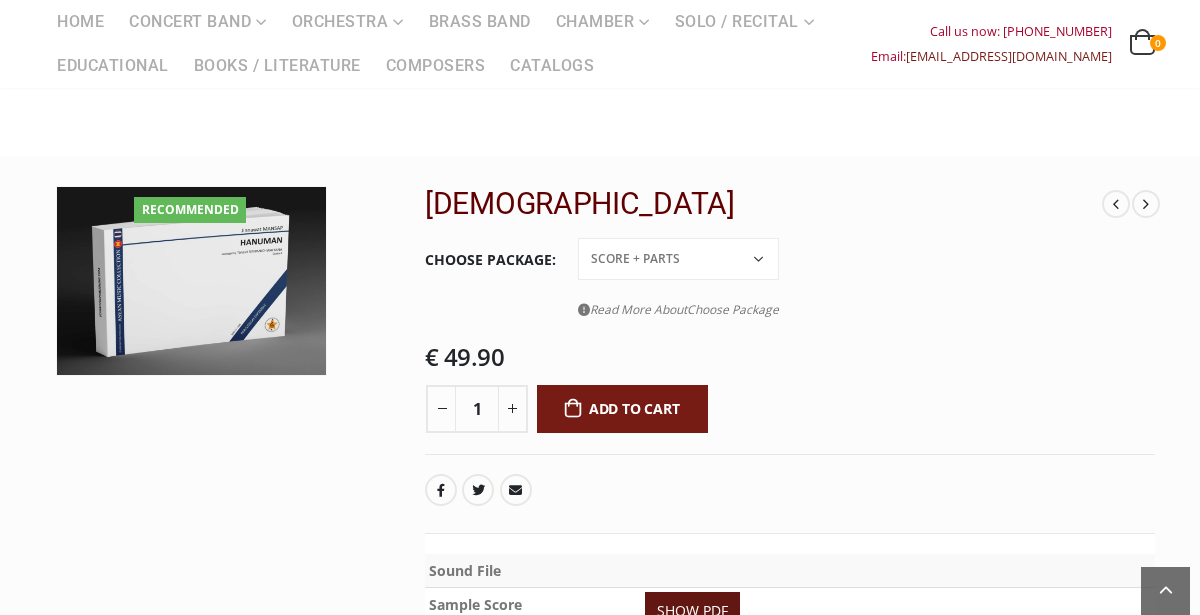 scroll, scrollTop: 0, scrollLeft: 0, axis: both 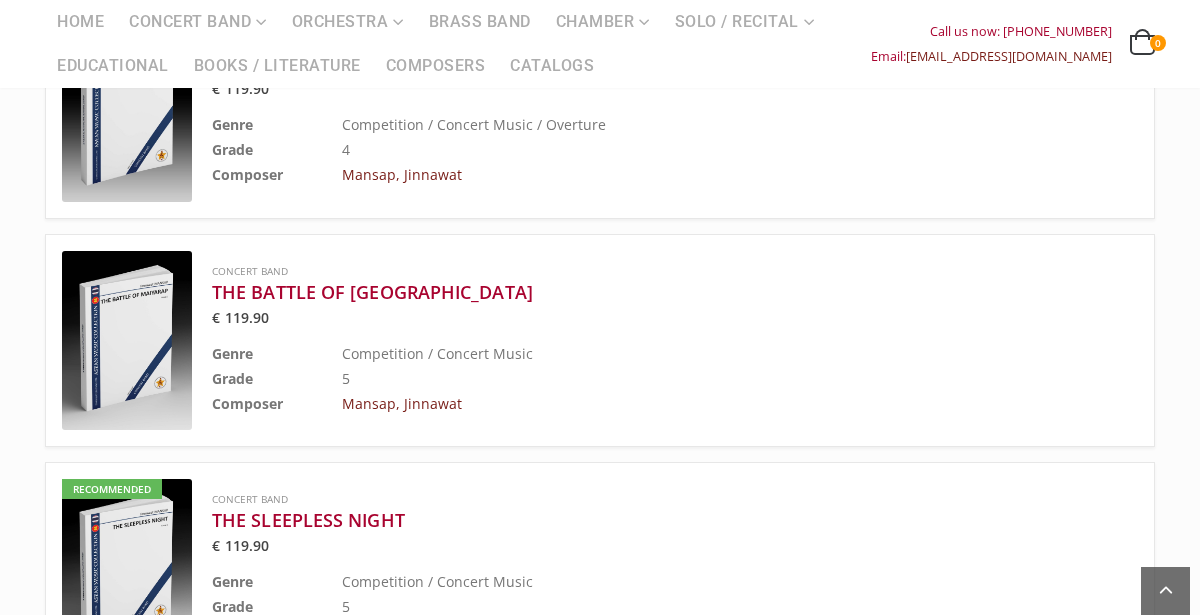 click at bounding box center (127, 568) 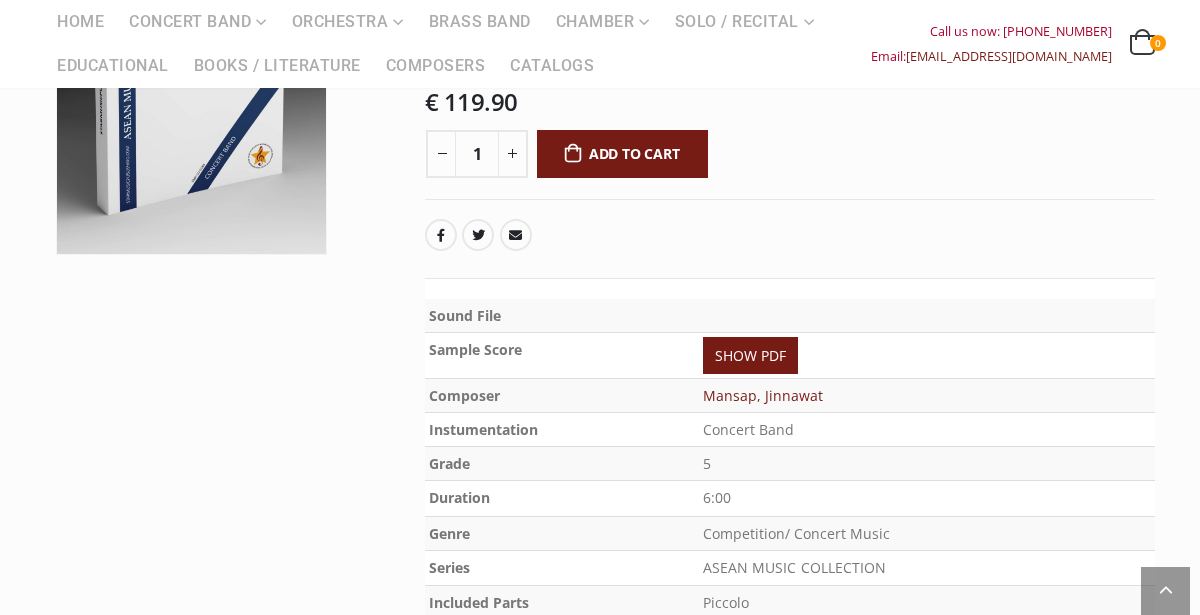 scroll, scrollTop: 430, scrollLeft: 0, axis: vertical 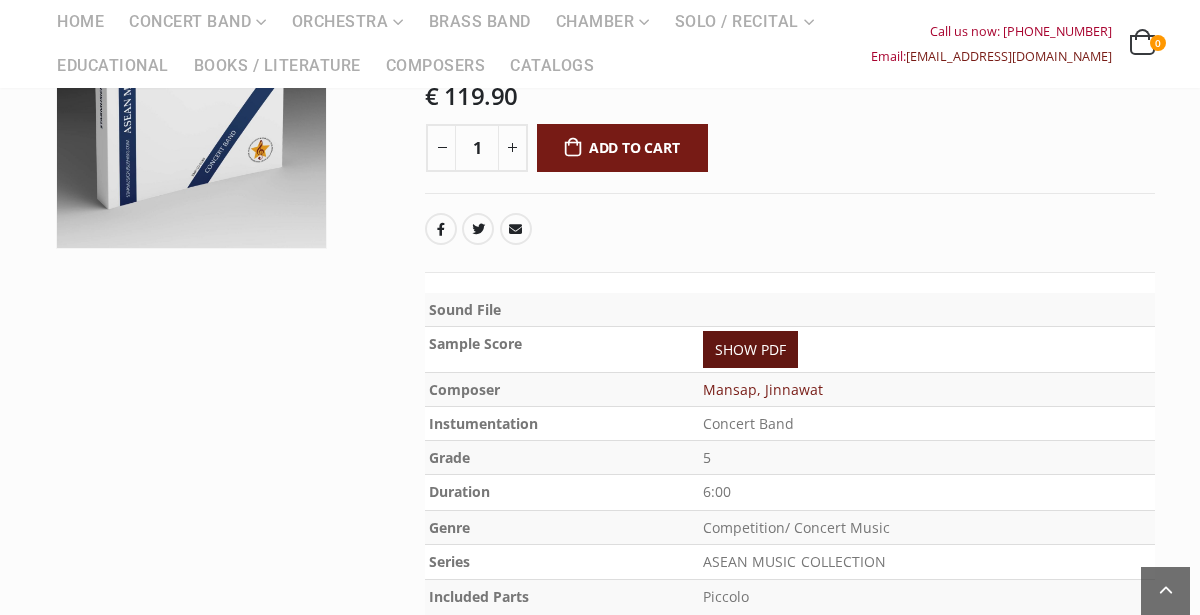 click on "SHOW PDF" at bounding box center (750, 349) 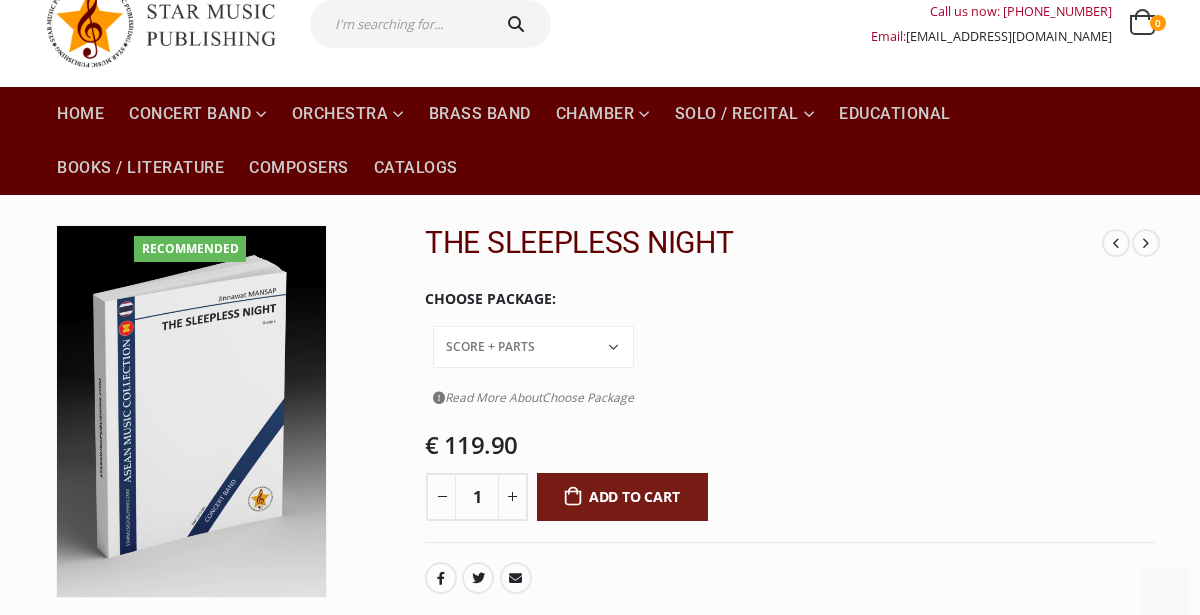 scroll, scrollTop: 0, scrollLeft: 0, axis: both 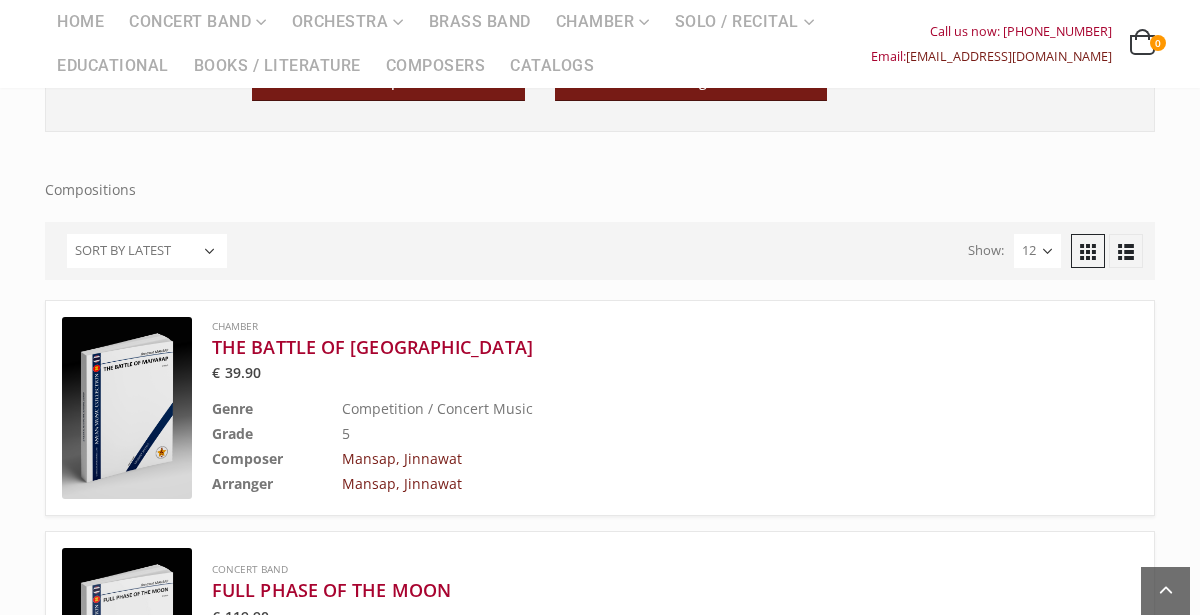 click at bounding box center (127, 408) 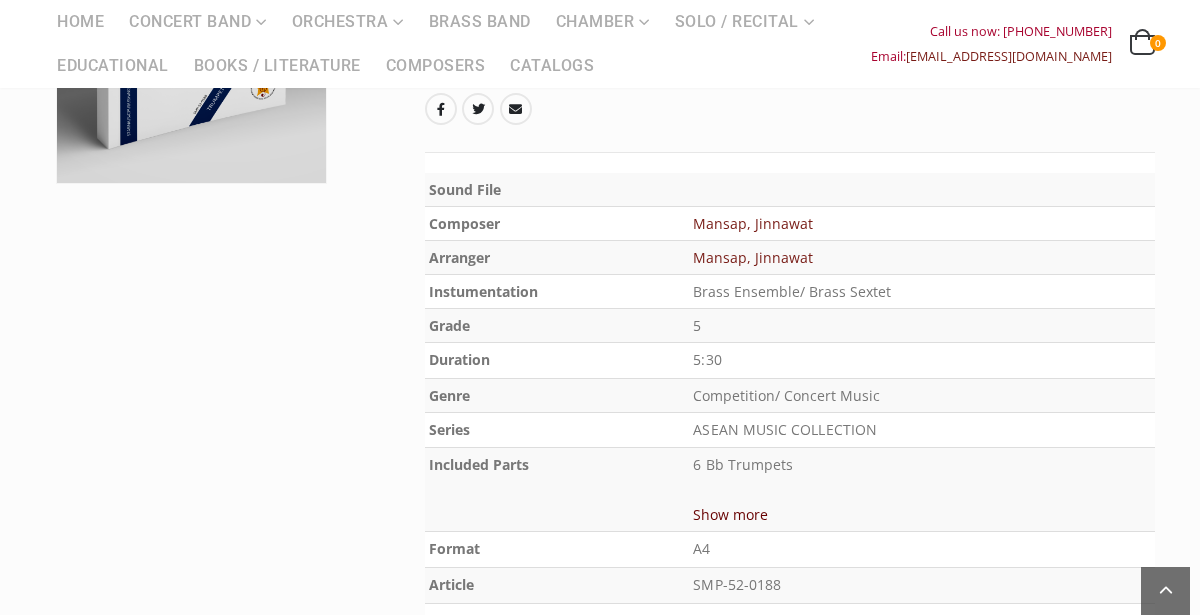 click at bounding box center (922, 190) 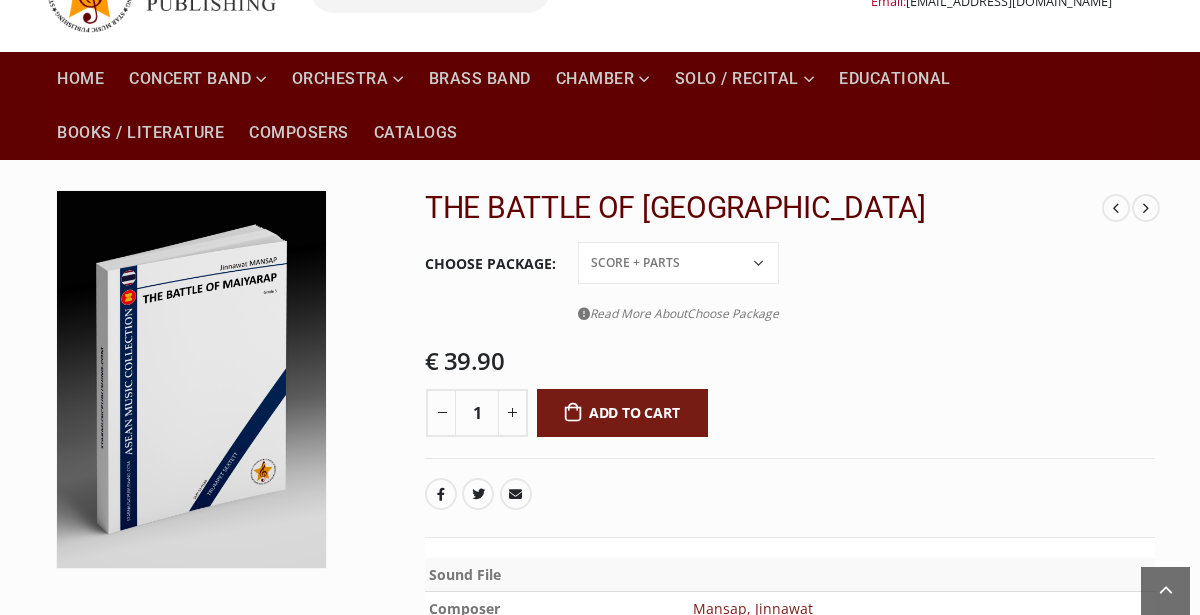 scroll, scrollTop: 115, scrollLeft: 0, axis: vertical 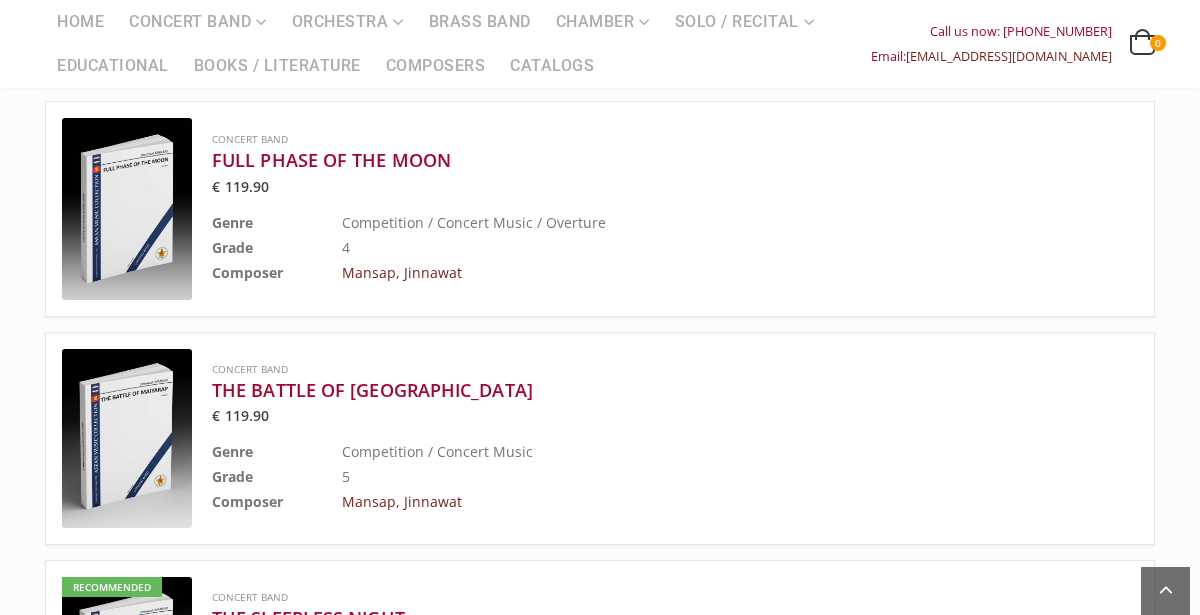 click at bounding box center [127, 438] 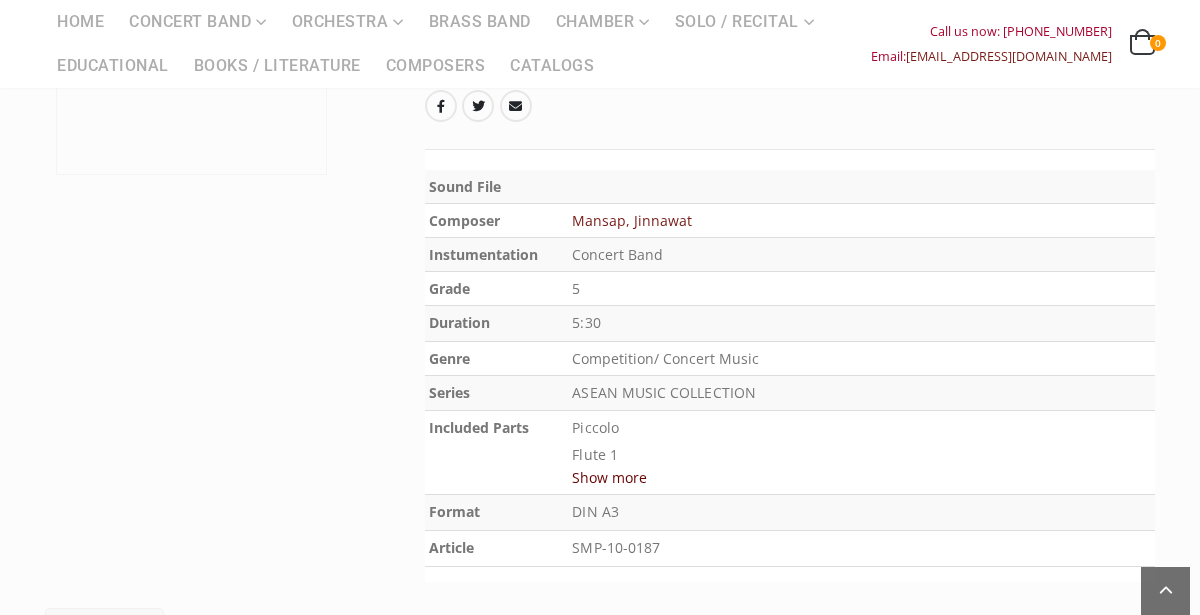 scroll, scrollTop: 506, scrollLeft: 0, axis: vertical 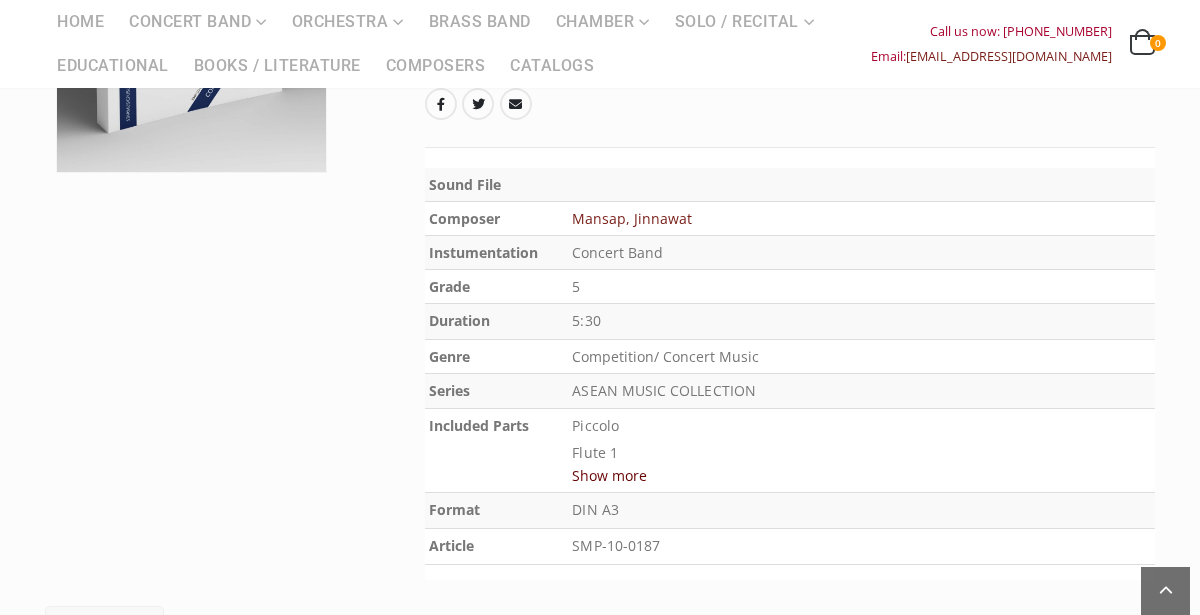 click on "Show more" at bounding box center [609, 475] 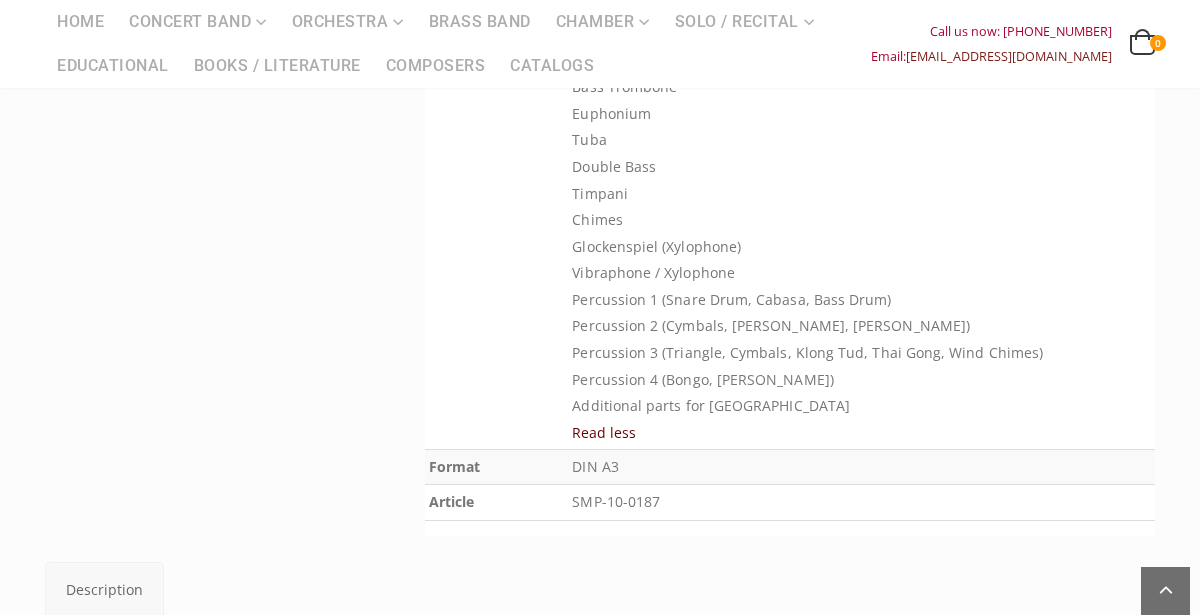 scroll, scrollTop: 1461, scrollLeft: 0, axis: vertical 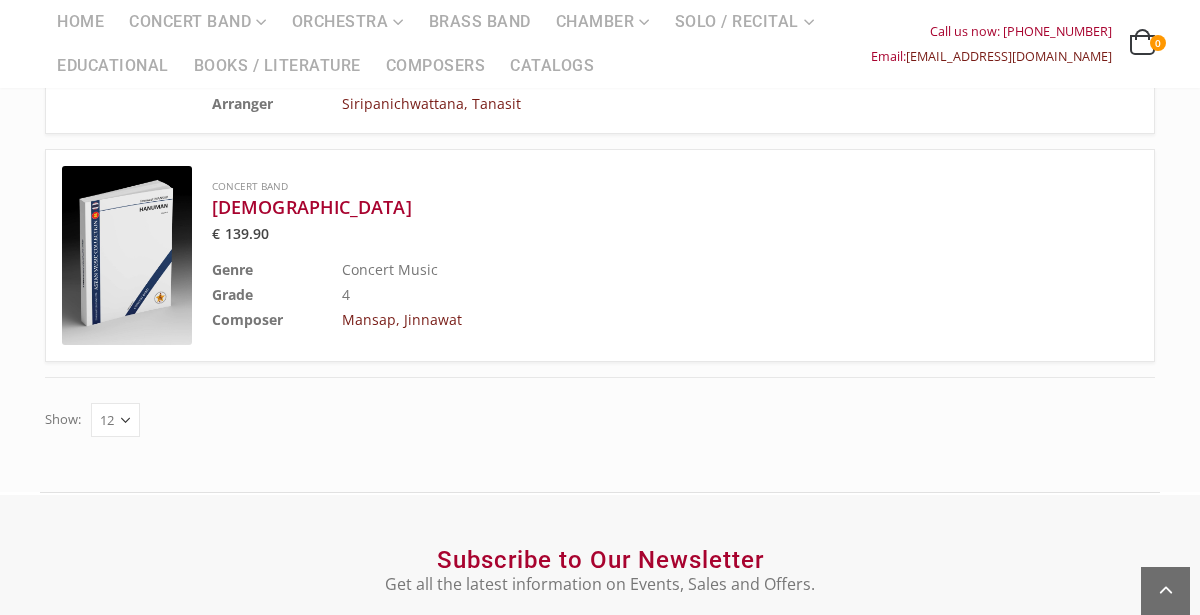 click on "12
24
36" at bounding box center (115, 420) 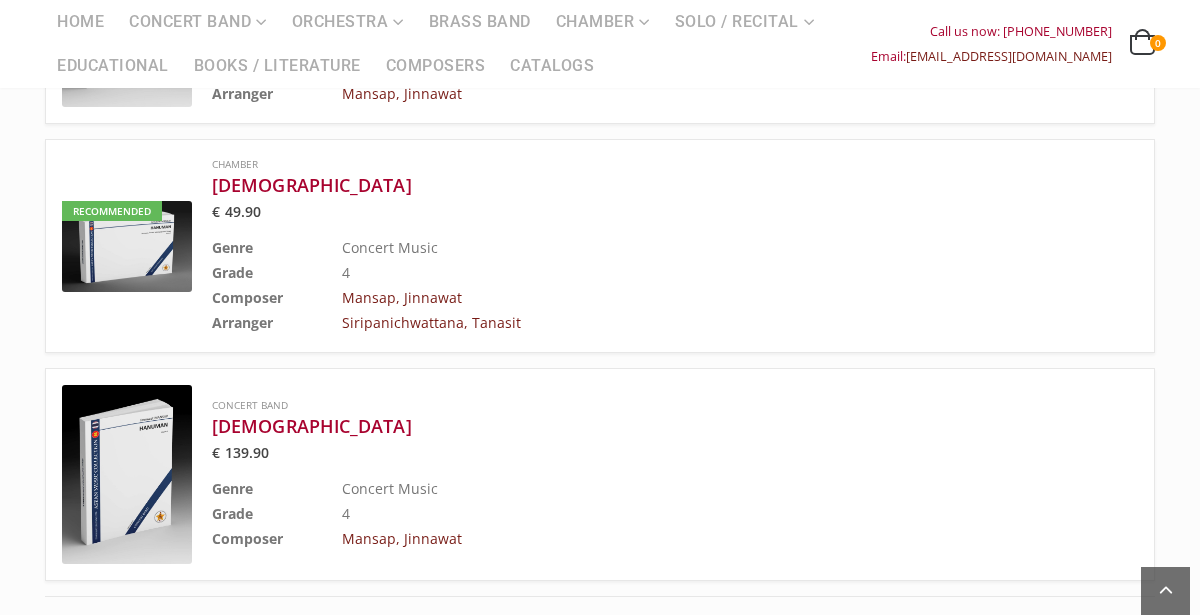 scroll, scrollTop: 1959, scrollLeft: 0, axis: vertical 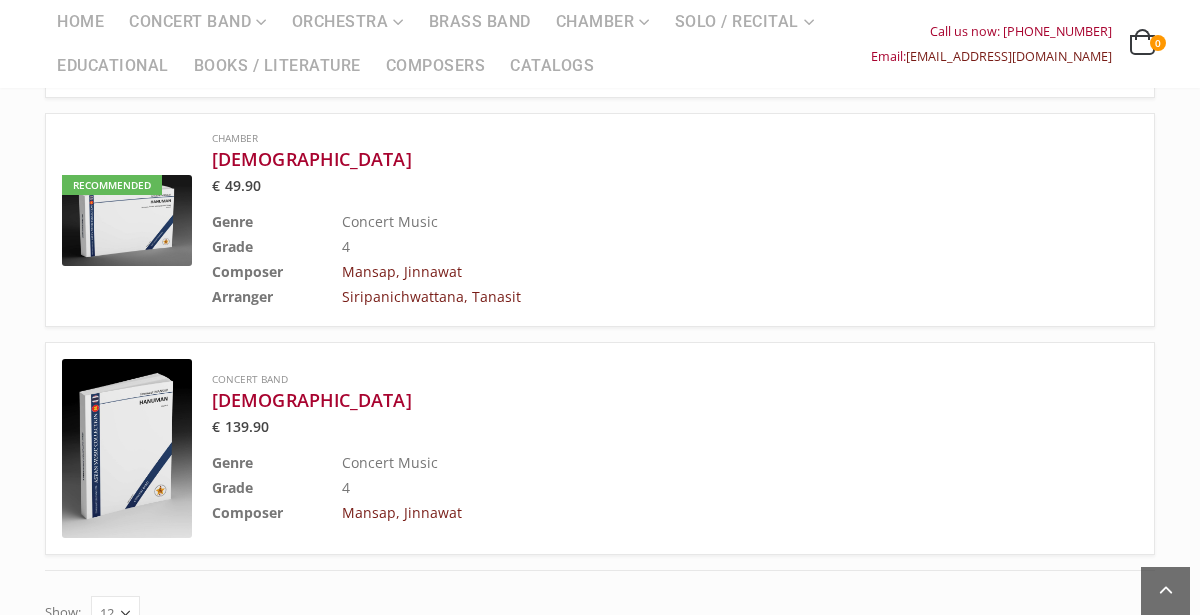 click on "Concert Band" at bounding box center (625, 379) 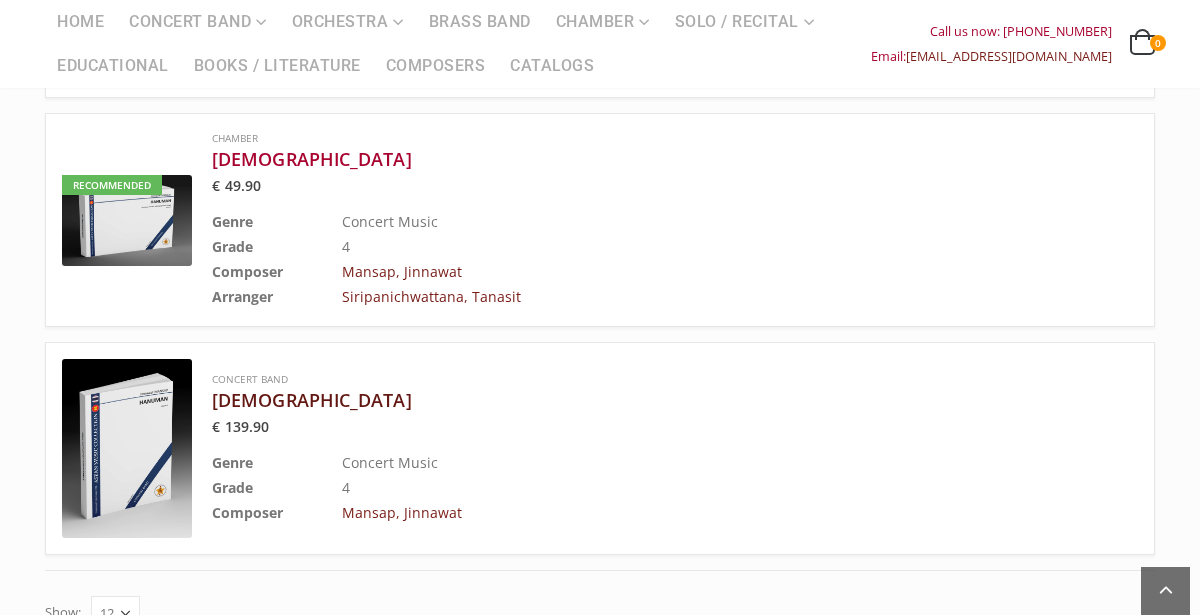 click on "[DEMOGRAPHIC_DATA]" at bounding box center (625, 400) 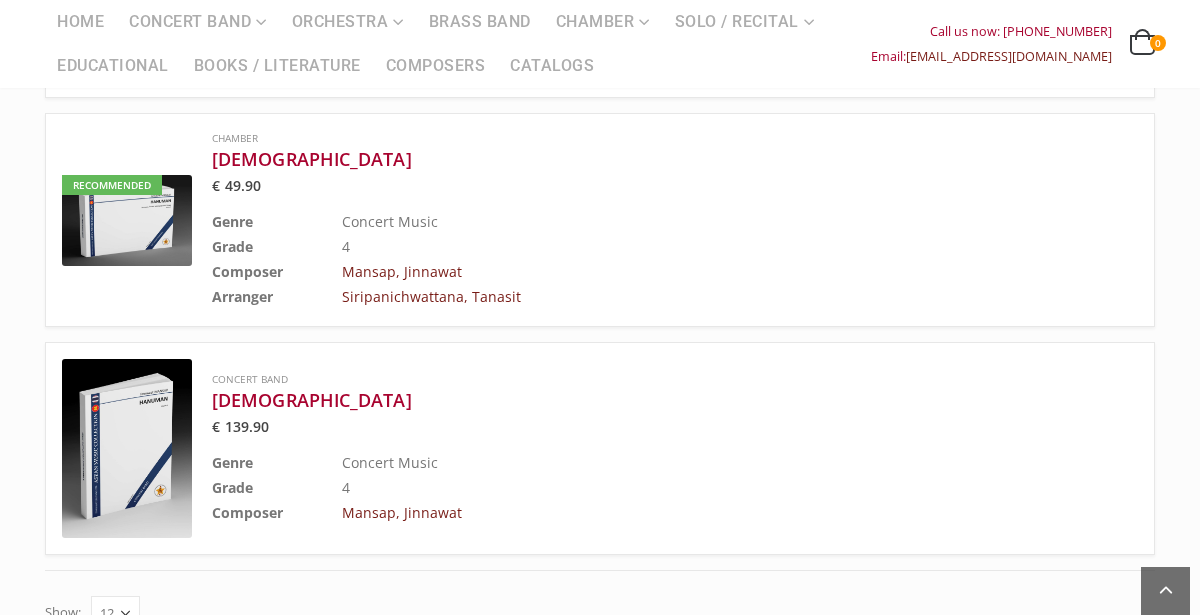 click at bounding box center [127, 448] 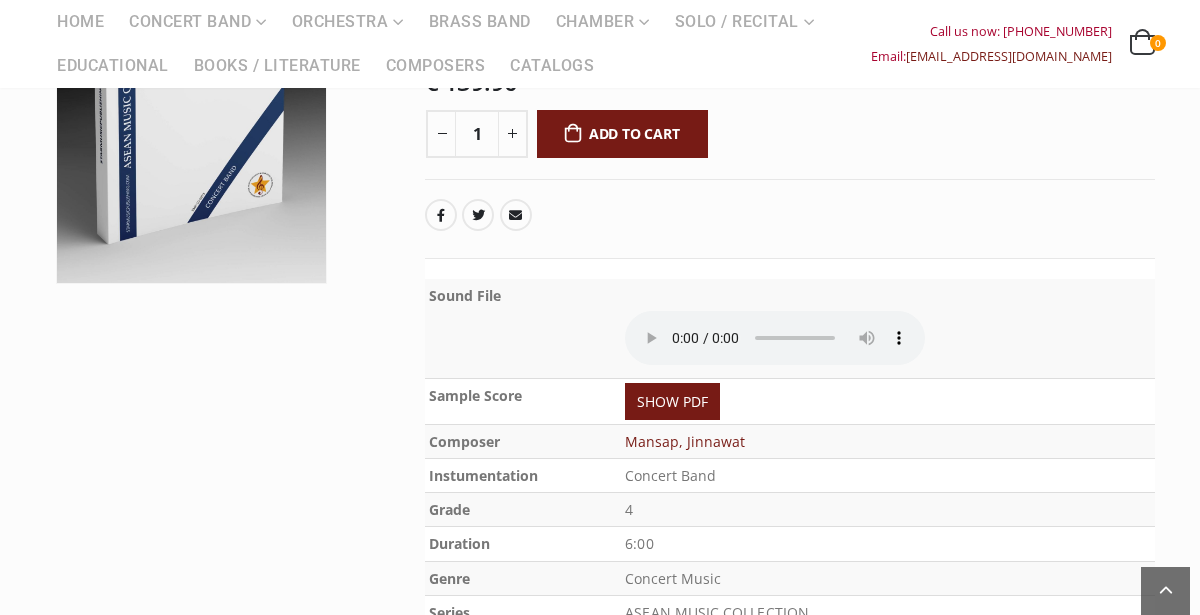scroll, scrollTop: 396, scrollLeft: 0, axis: vertical 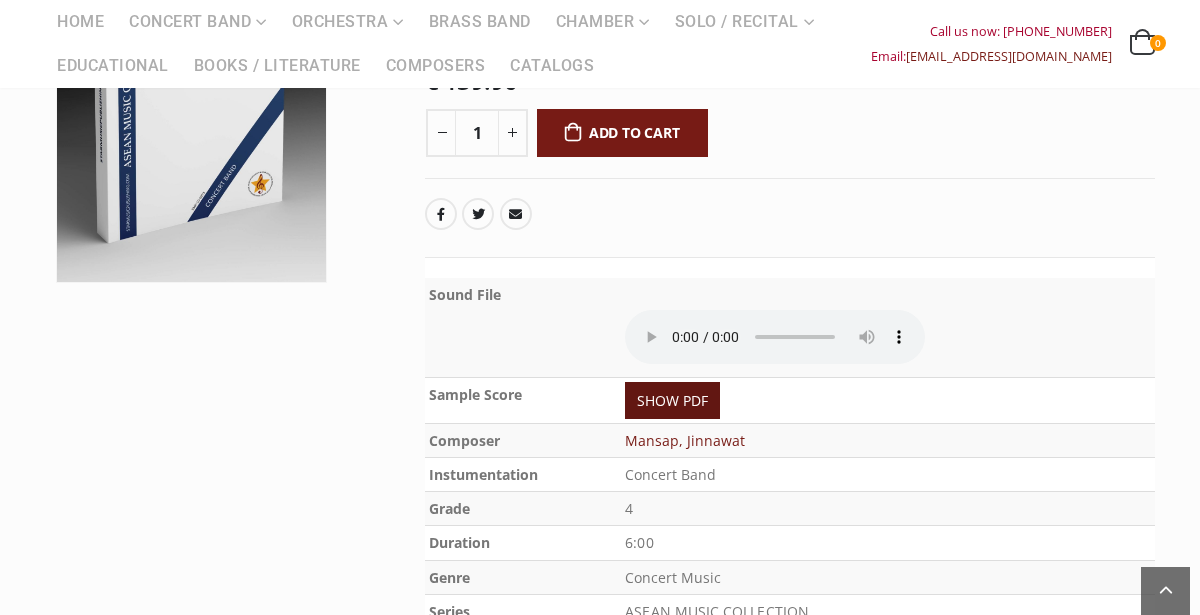 click on "SHOW PDF" at bounding box center [672, 400] 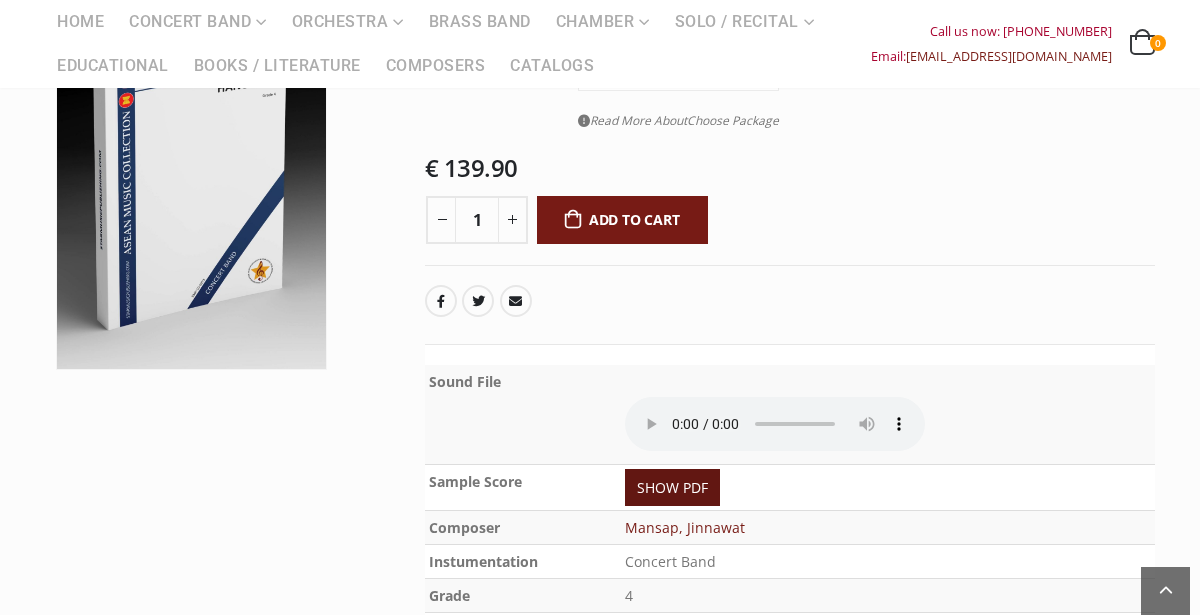 scroll, scrollTop: 308, scrollLeft: 0, axis: vertical 